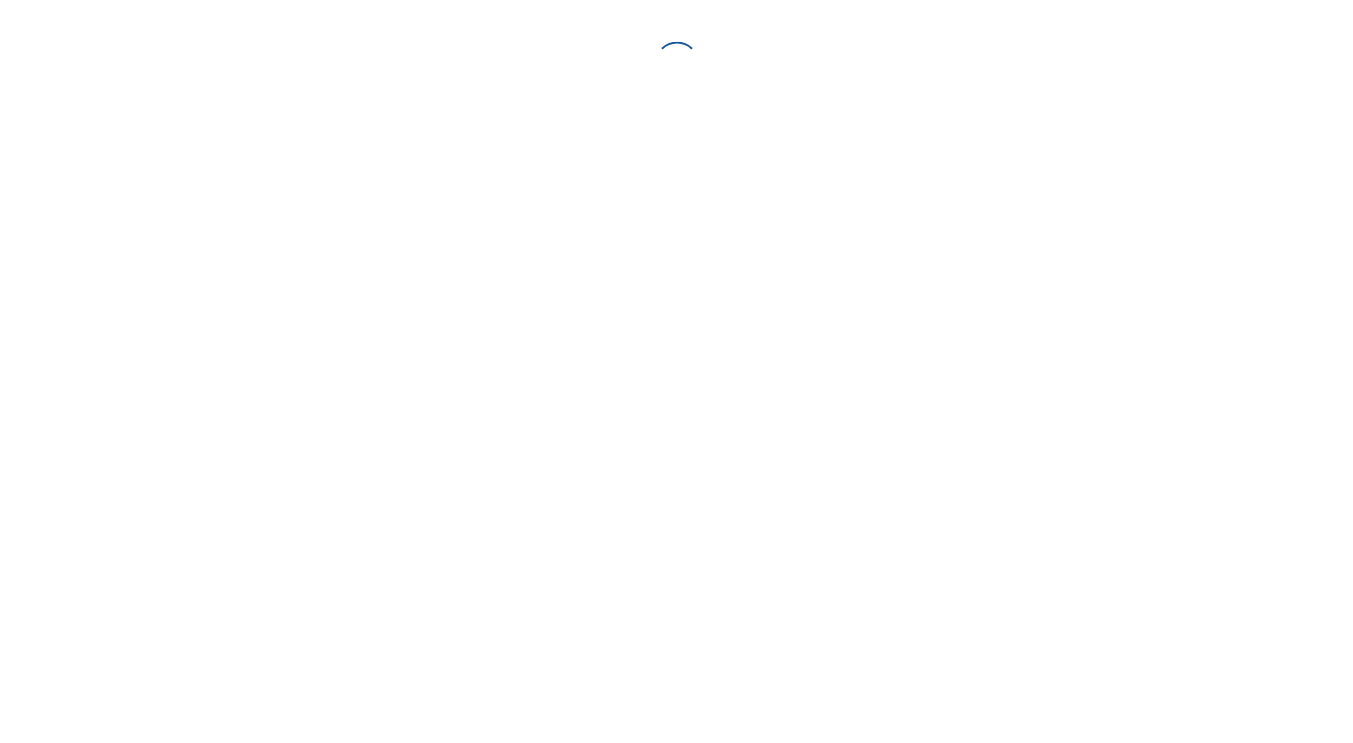 scroll, scrollTop: 0, scrollLeft: 0, axis: both 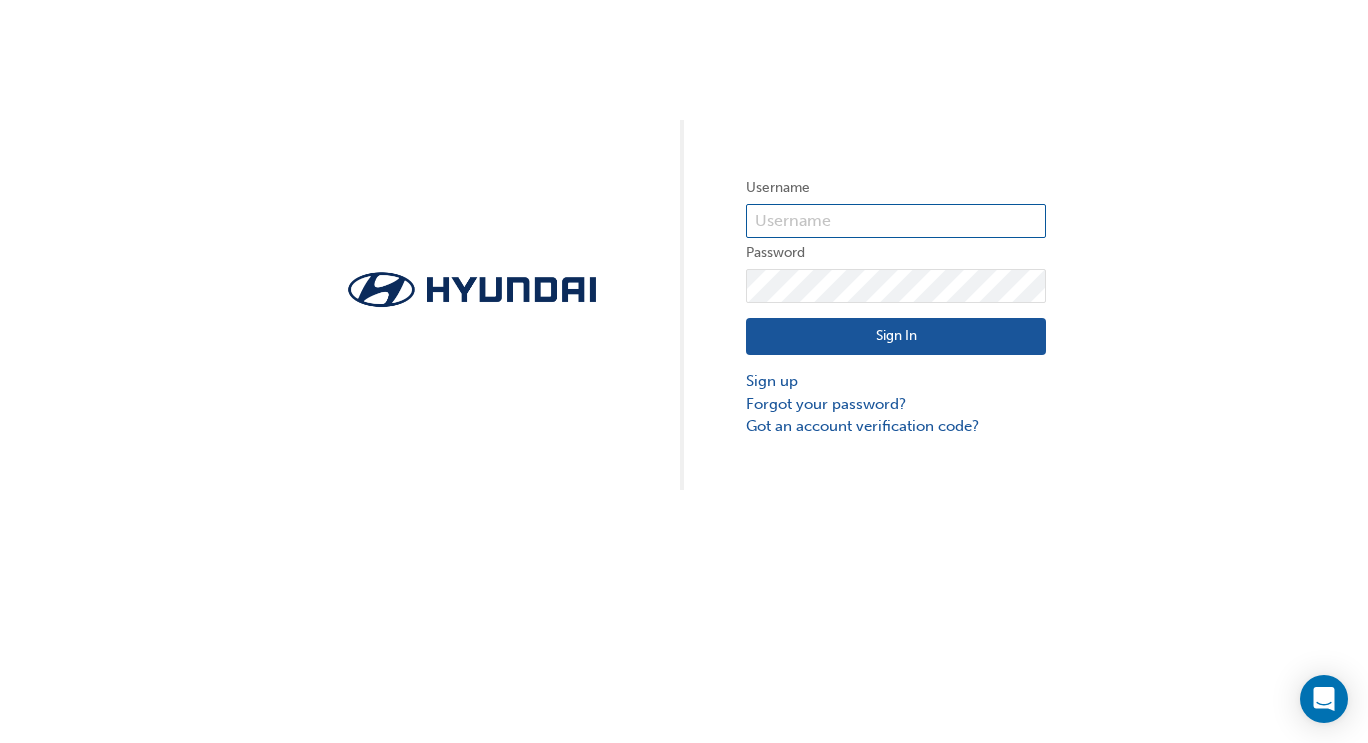 click at bounding box center [896, 221] 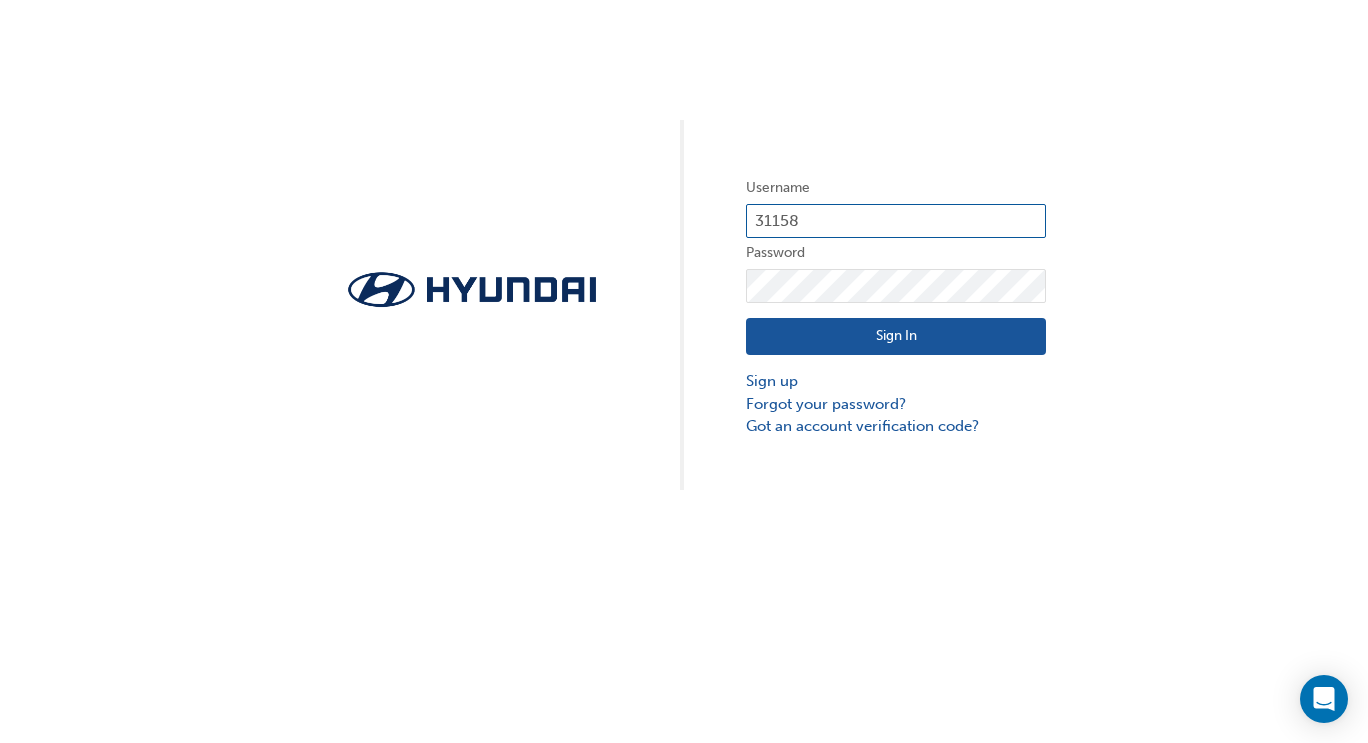 type on "31158" 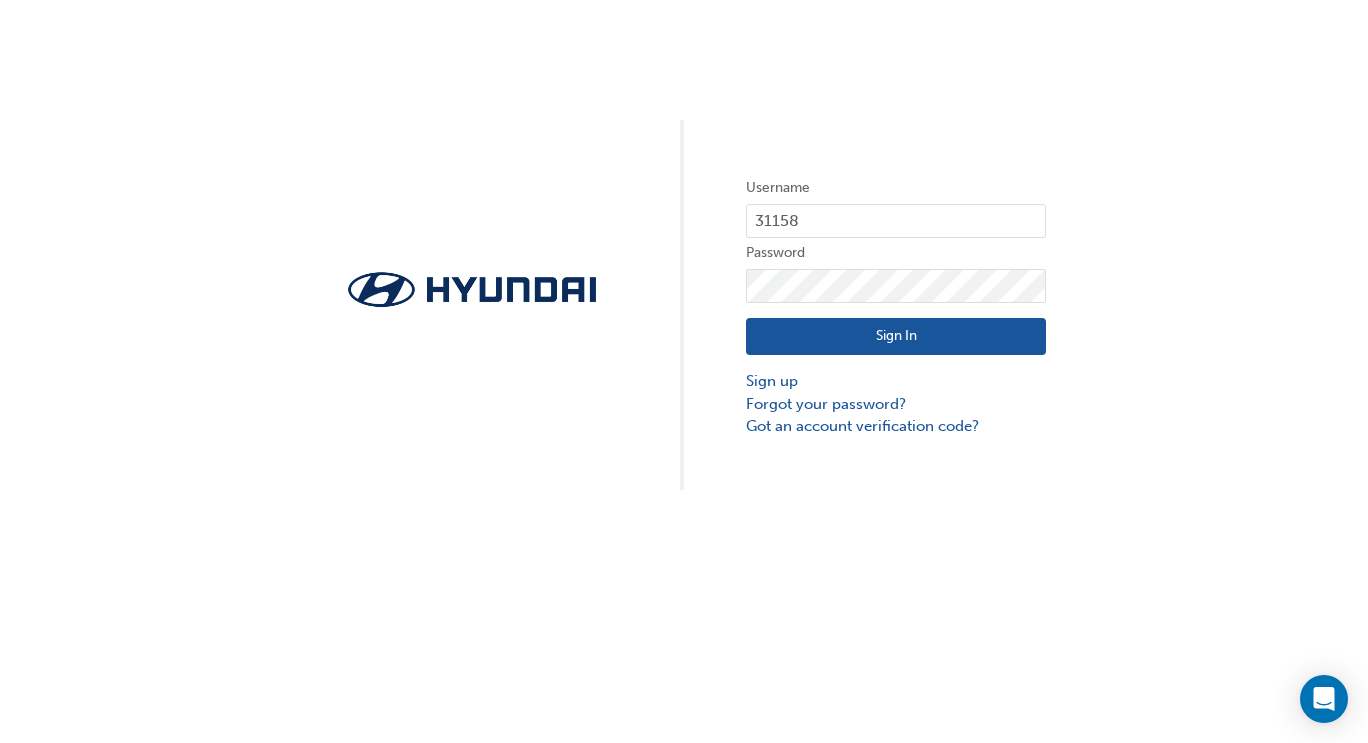 click on "Sign In" at bounding box center (896, 337) 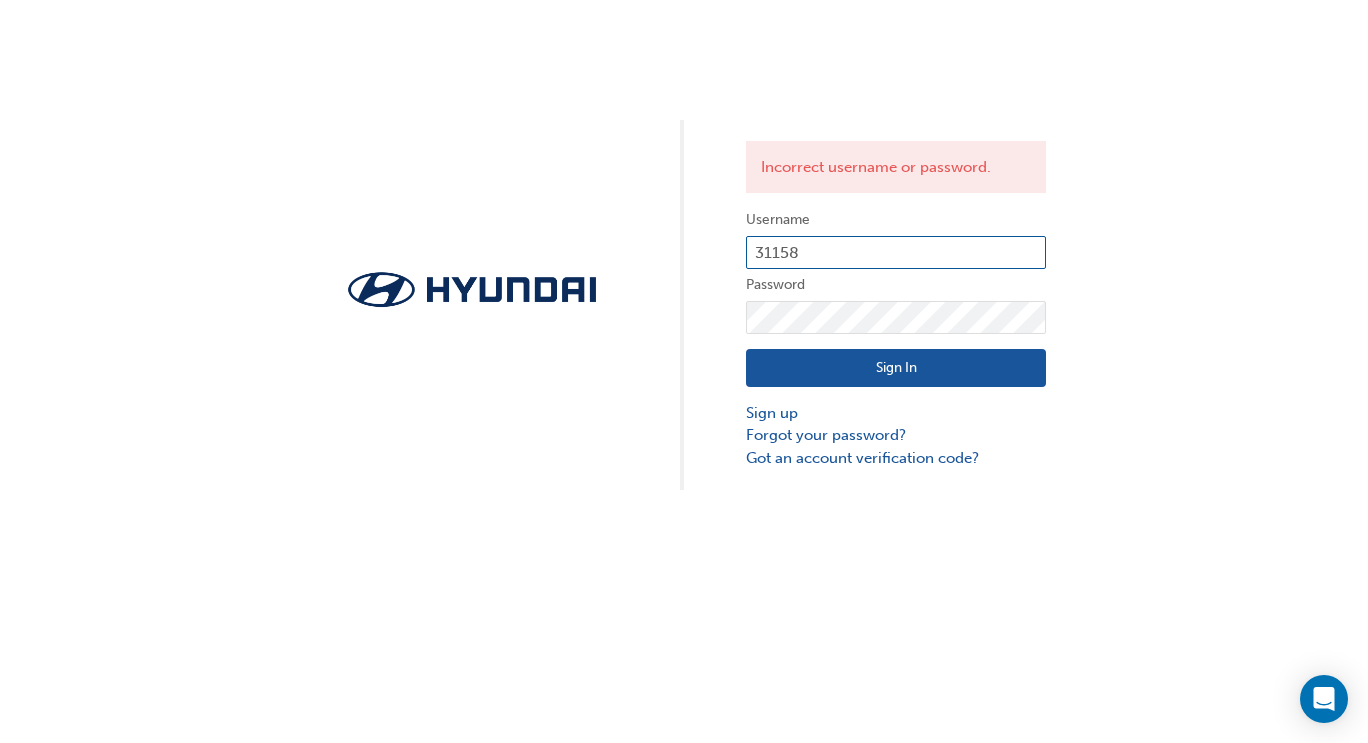 click on "31158" at bounding box center [896, 253] 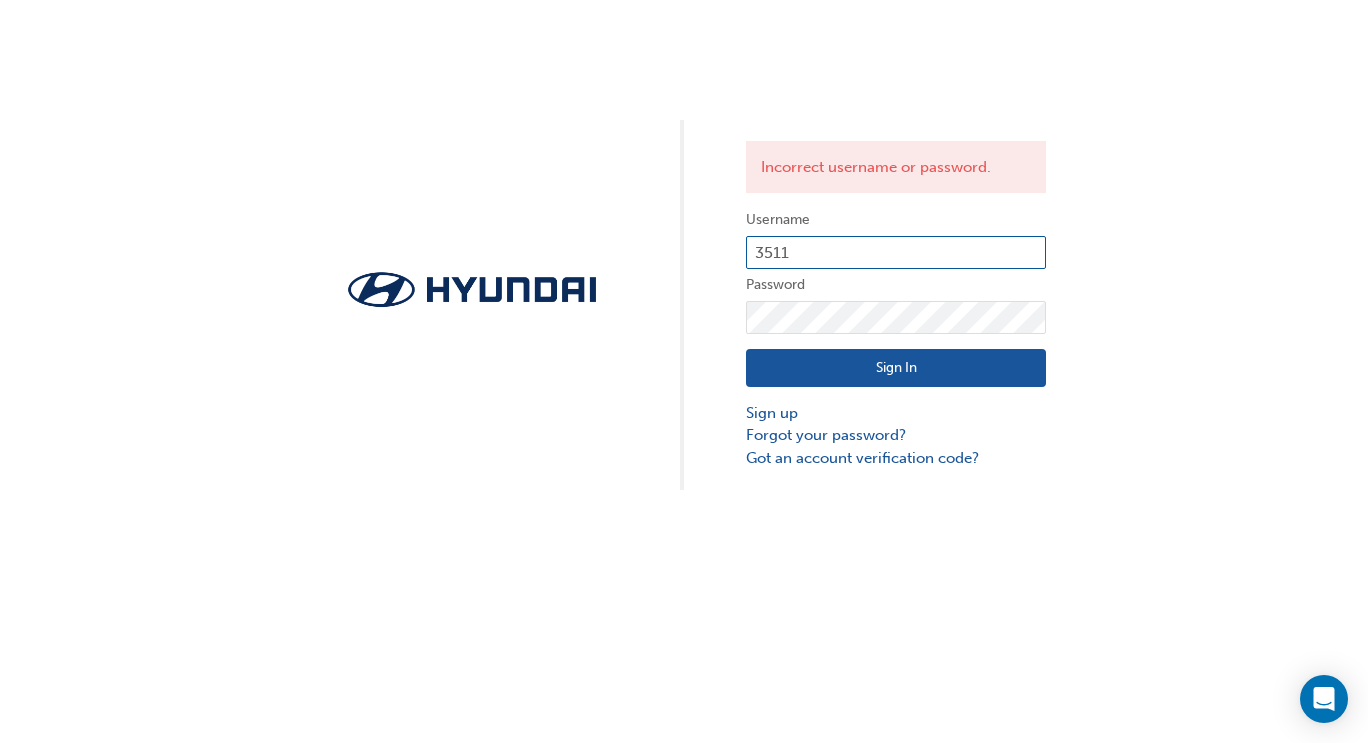 type on "35118" 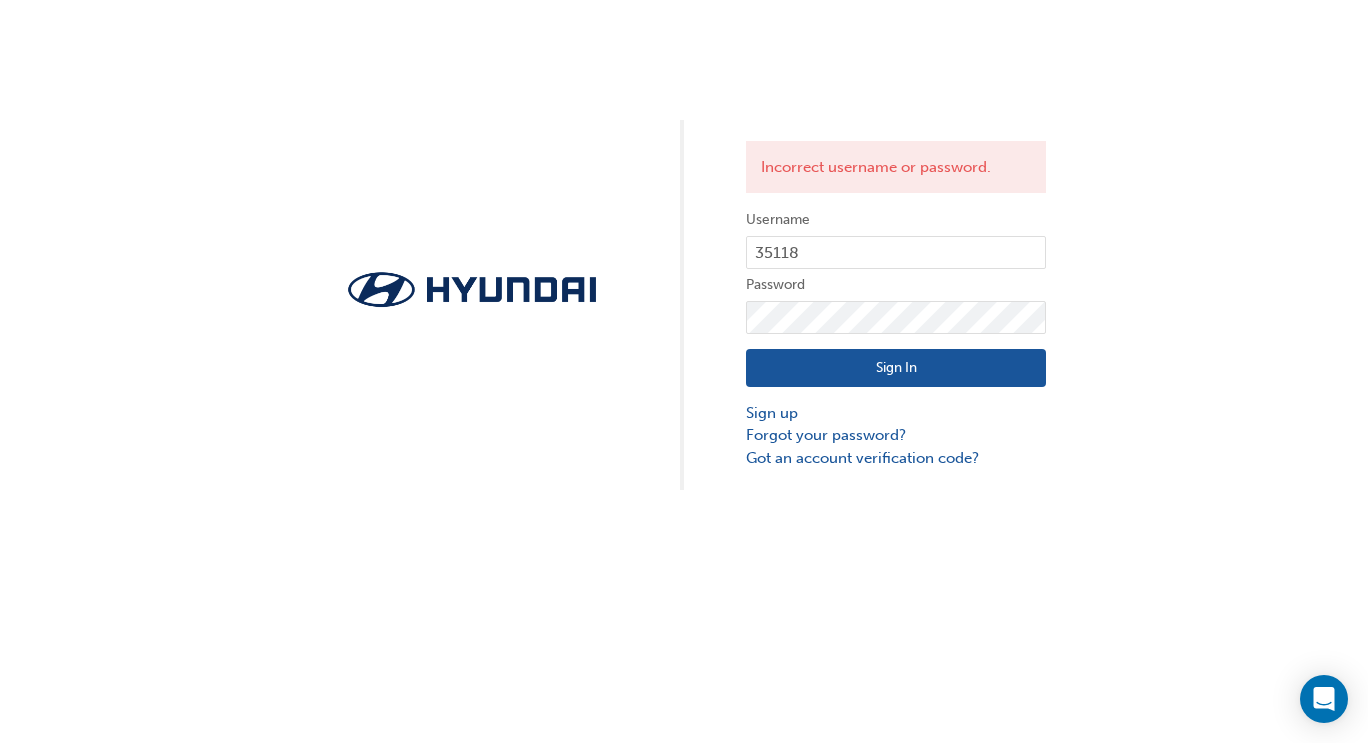 click on "Sign In" at bounding box center (896, 368) 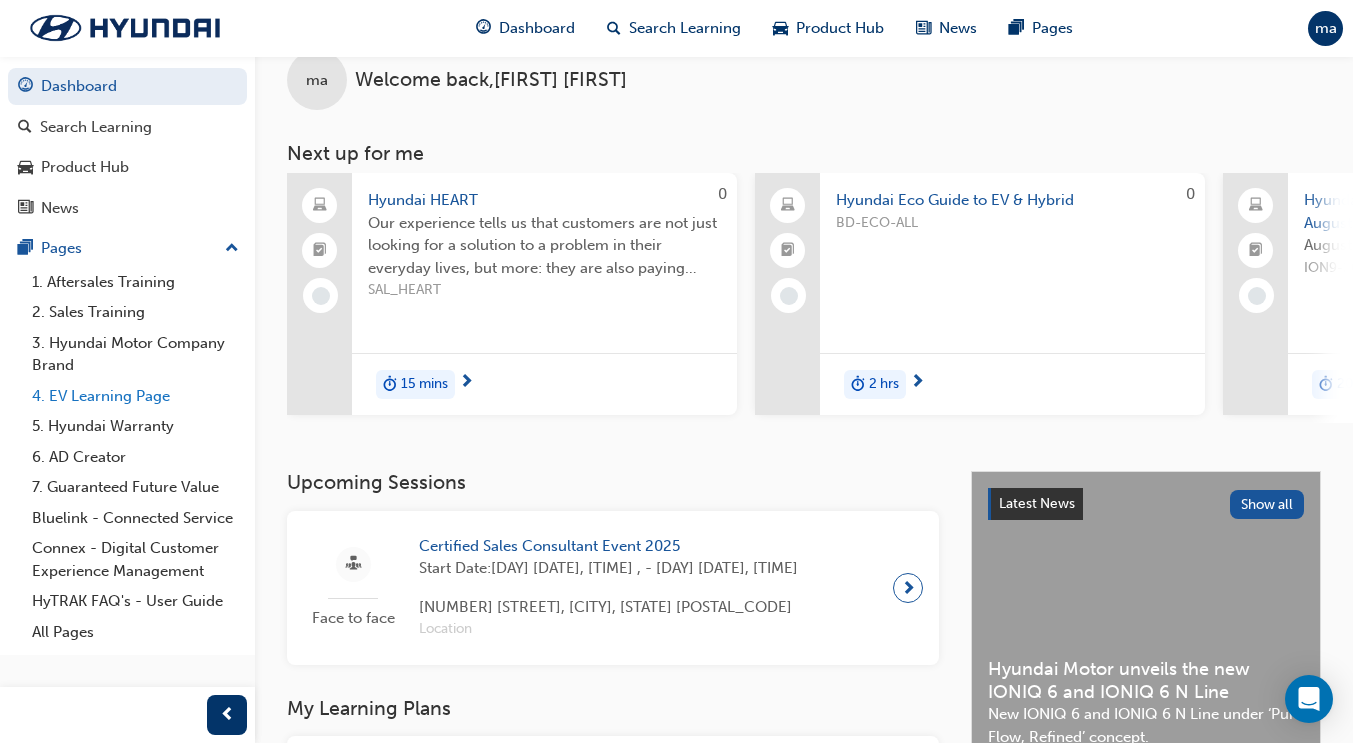 scroll, scrollTop: 0, scrollLeft: 0, axis: both 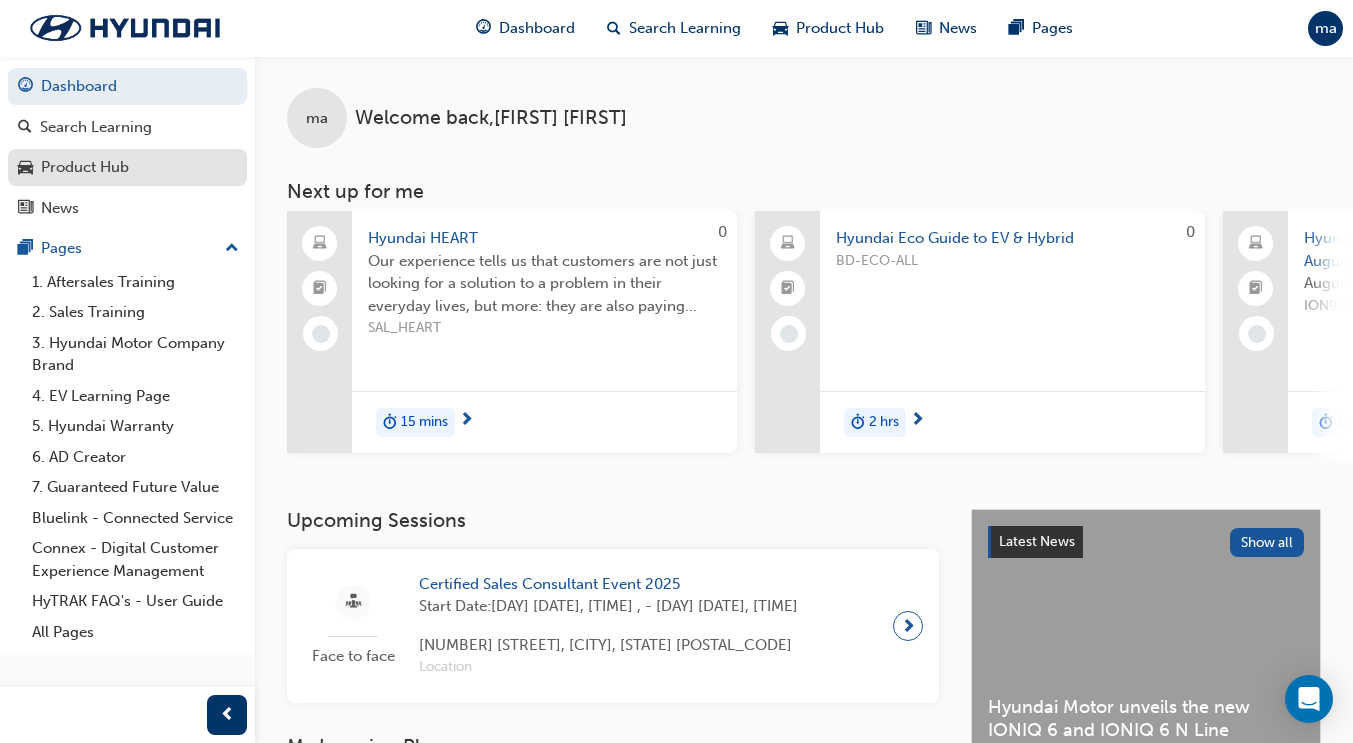 click on "Product Hub" at bounding box center [85, 167] 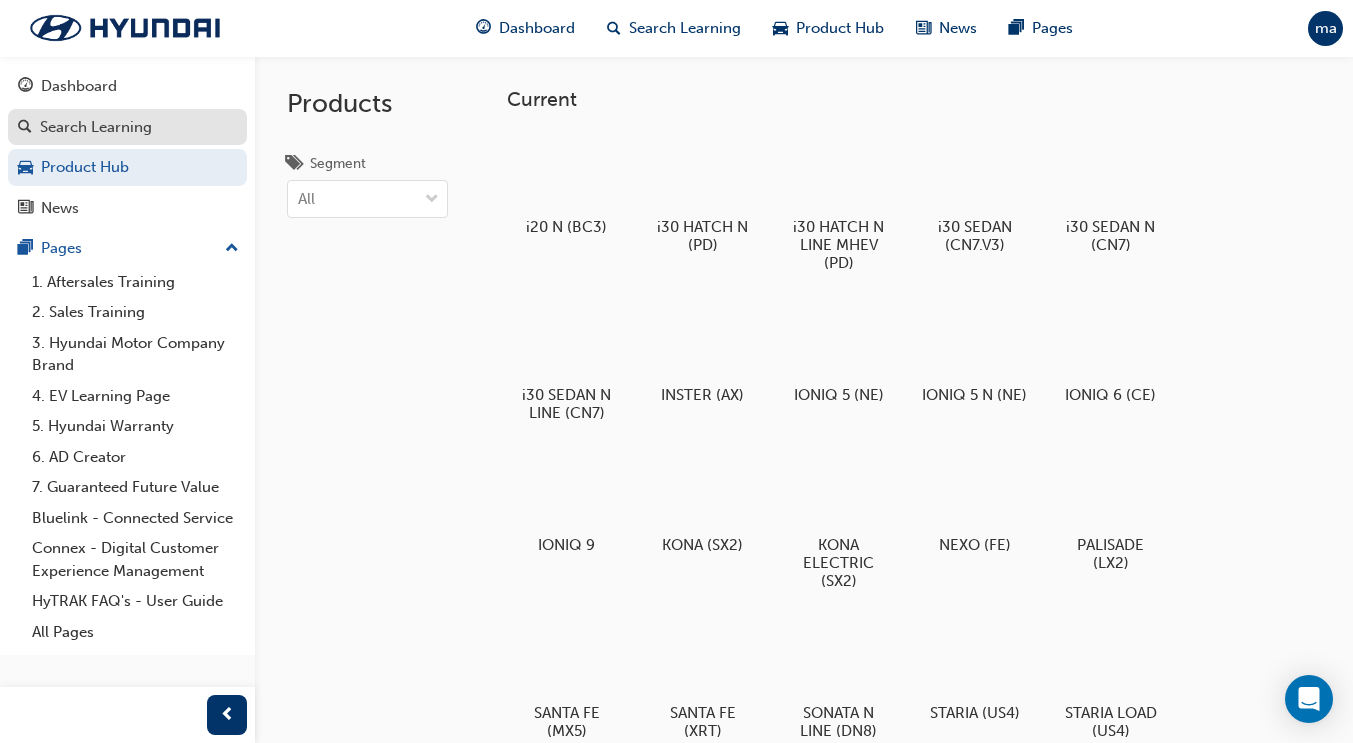 click on "Search Learning" at bounding box center [127, 127] 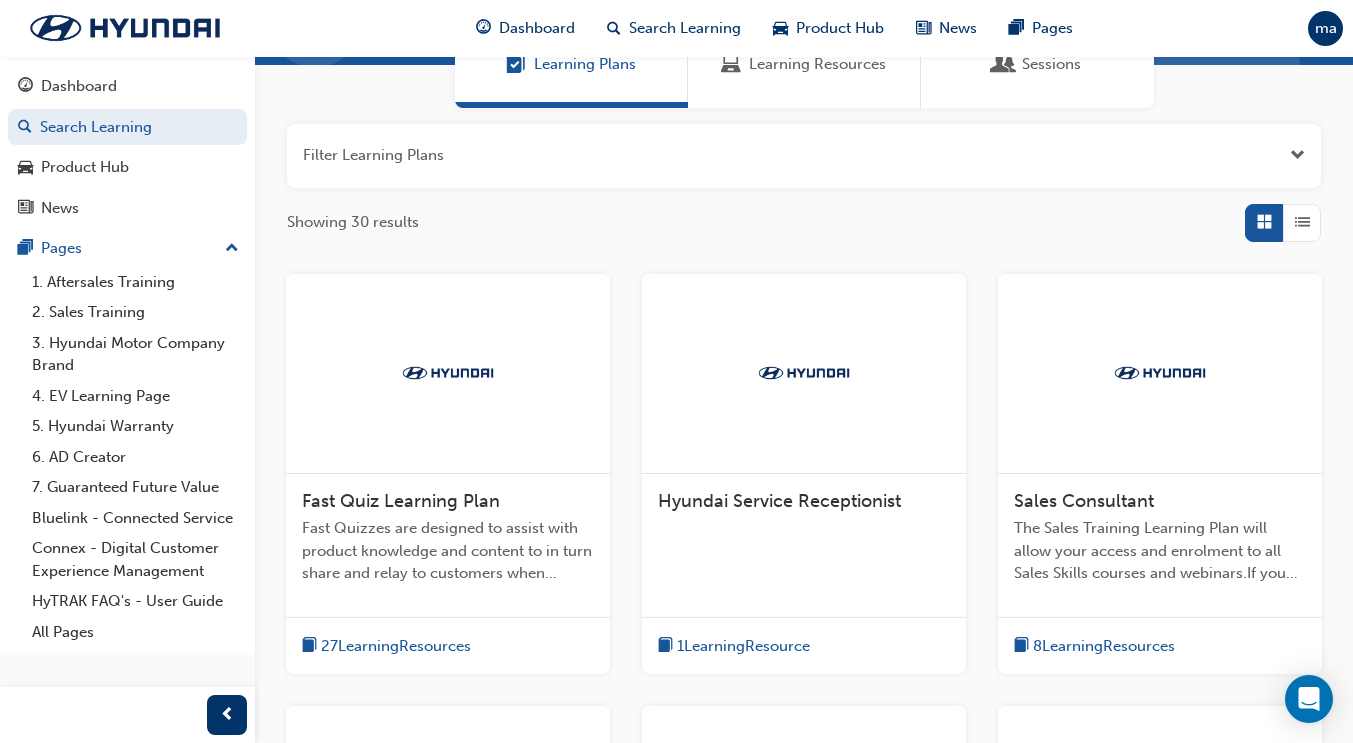 scroll, scrollTop: 186, scrollLeft: 0, axis: vertical 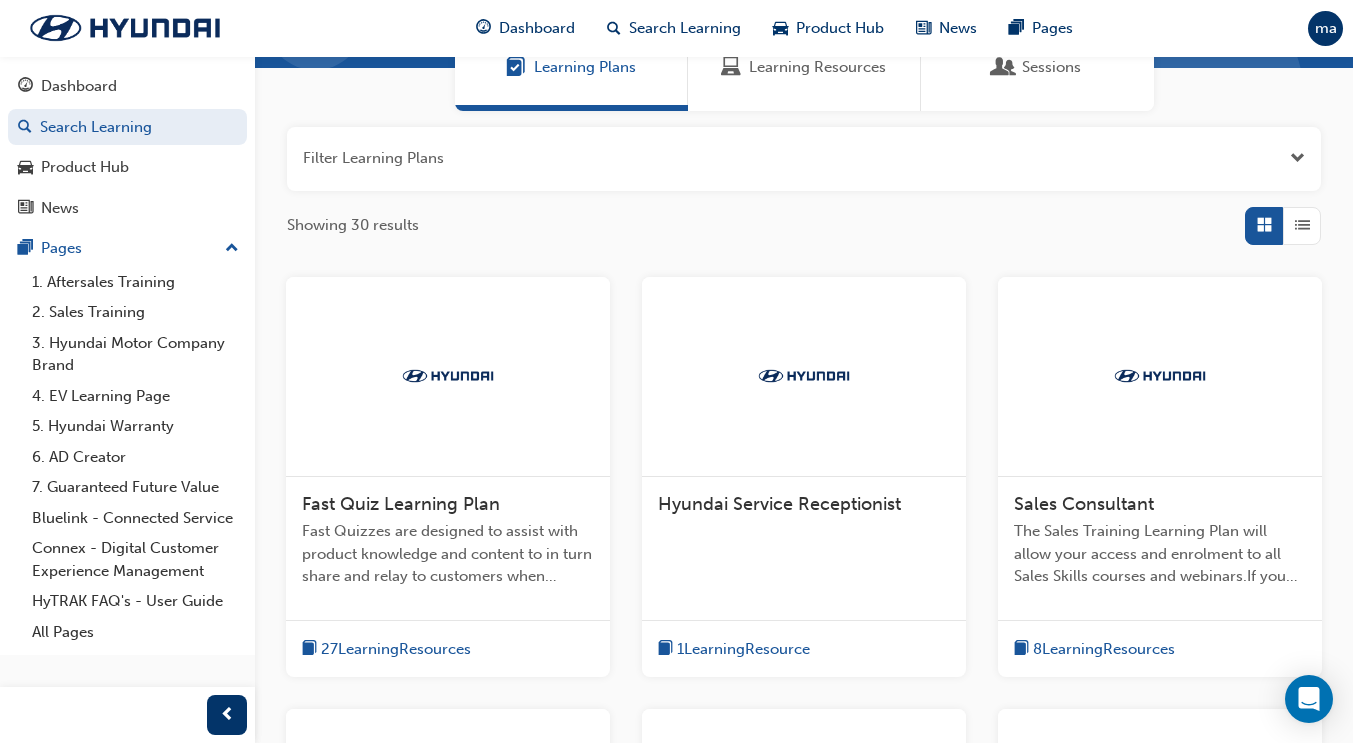 click on "Fast Quizzes are designed to assist with product knowledge and content to in turn share and relay to customers when discussing their needs and requirements for their vehicle of choice.
The Fast Quizzes are referenced to all product training materials available on HyTRAK and if support is required hints and tips are provided throughout the Quiz.
An 80% benchmark achievement is set; participants are allowed continuing chances until the required pass mark is achieved." at bounding box center (448, 554) 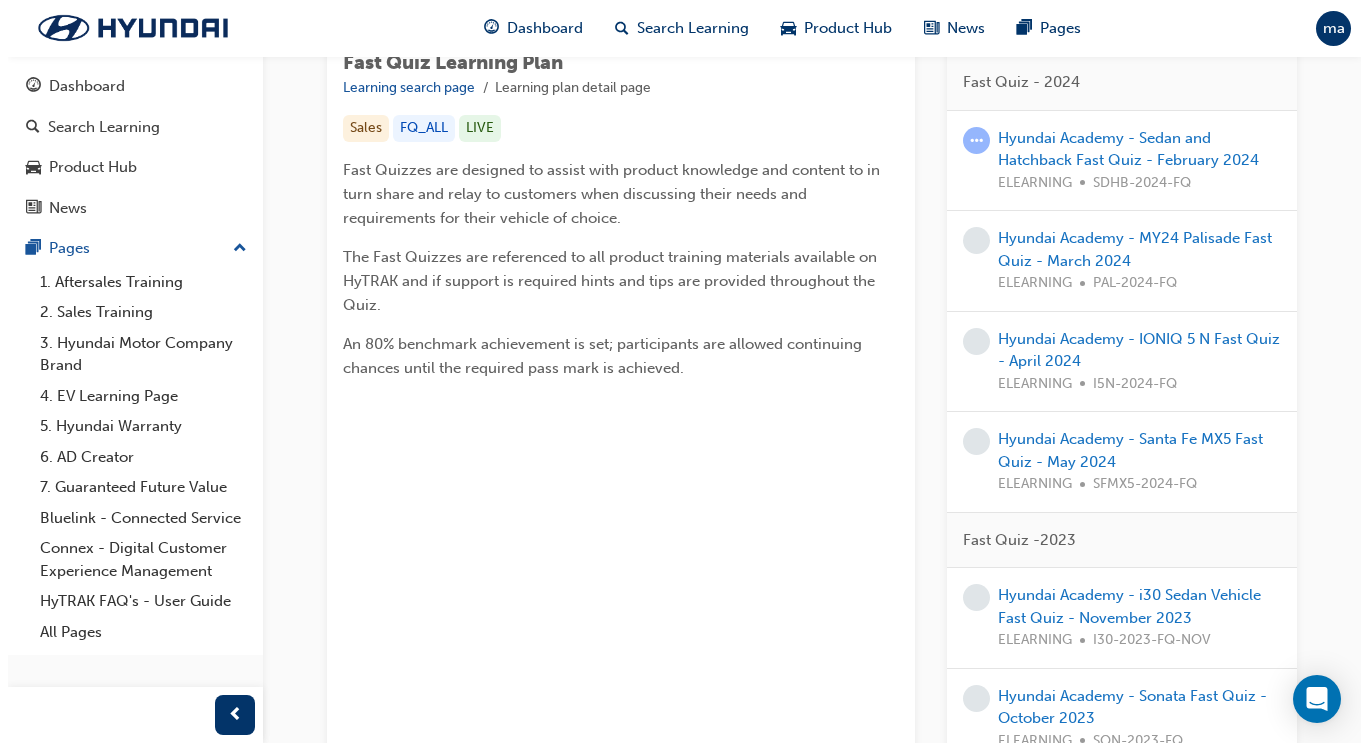 scroll, scrollTop: 0, scrollLeft: 0, axis: both 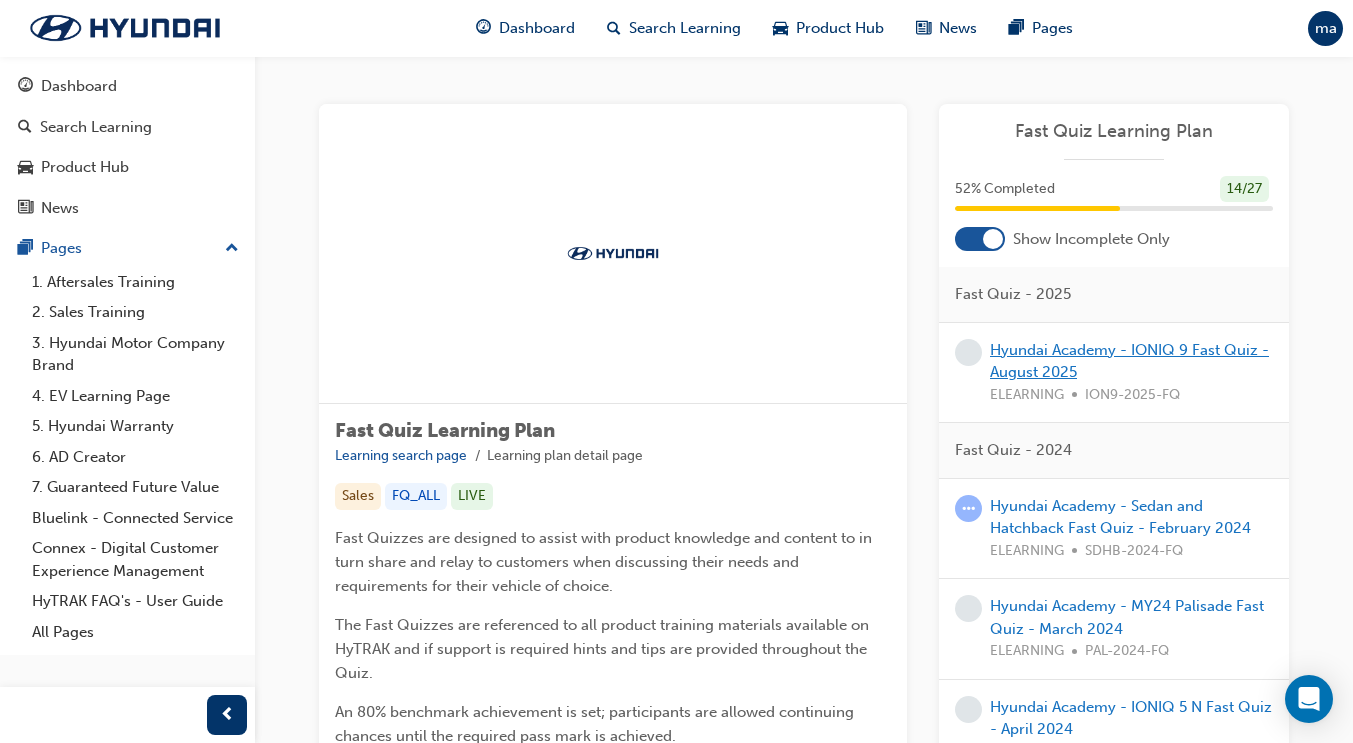 click on "Hyundai Academy - IONIQ 9 Fast Quiz - August 2025" at bounding box center [1129, 361] 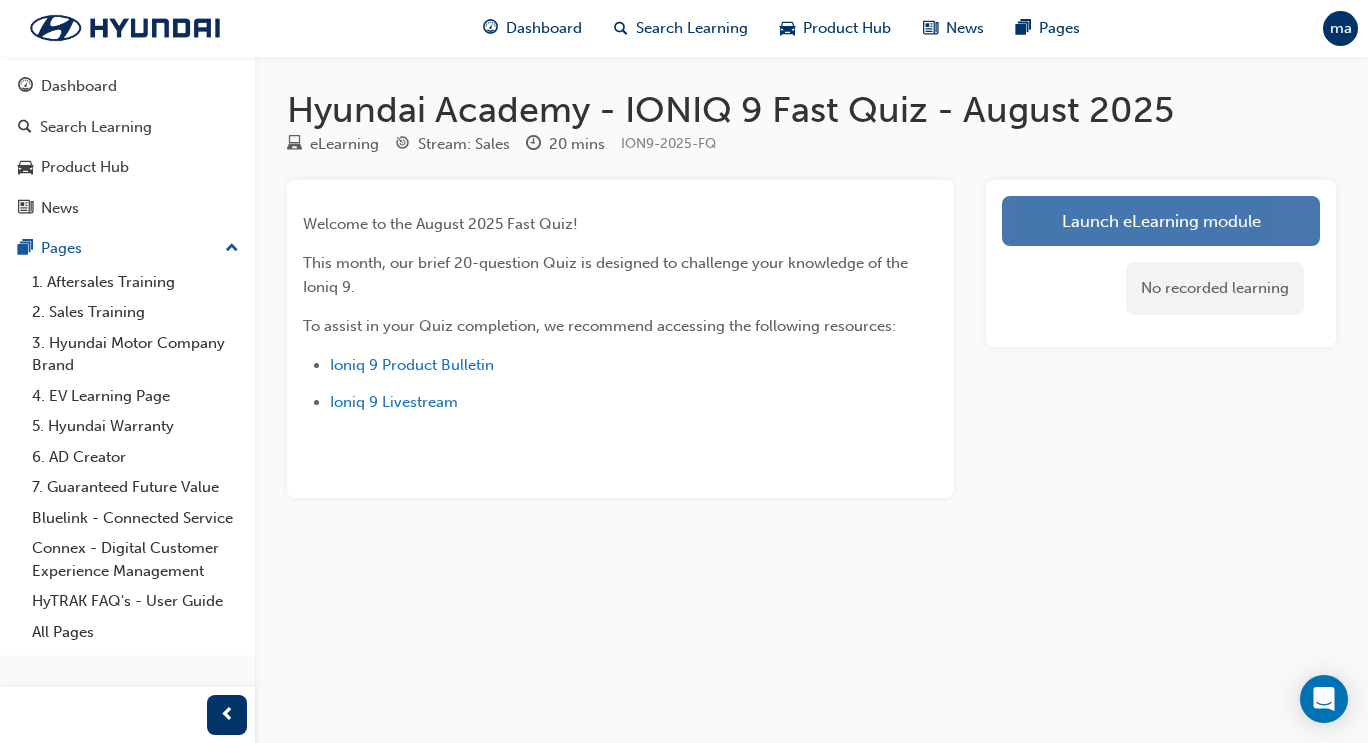 click on "Launch eLearning module" at bounding box center [1161, 221] 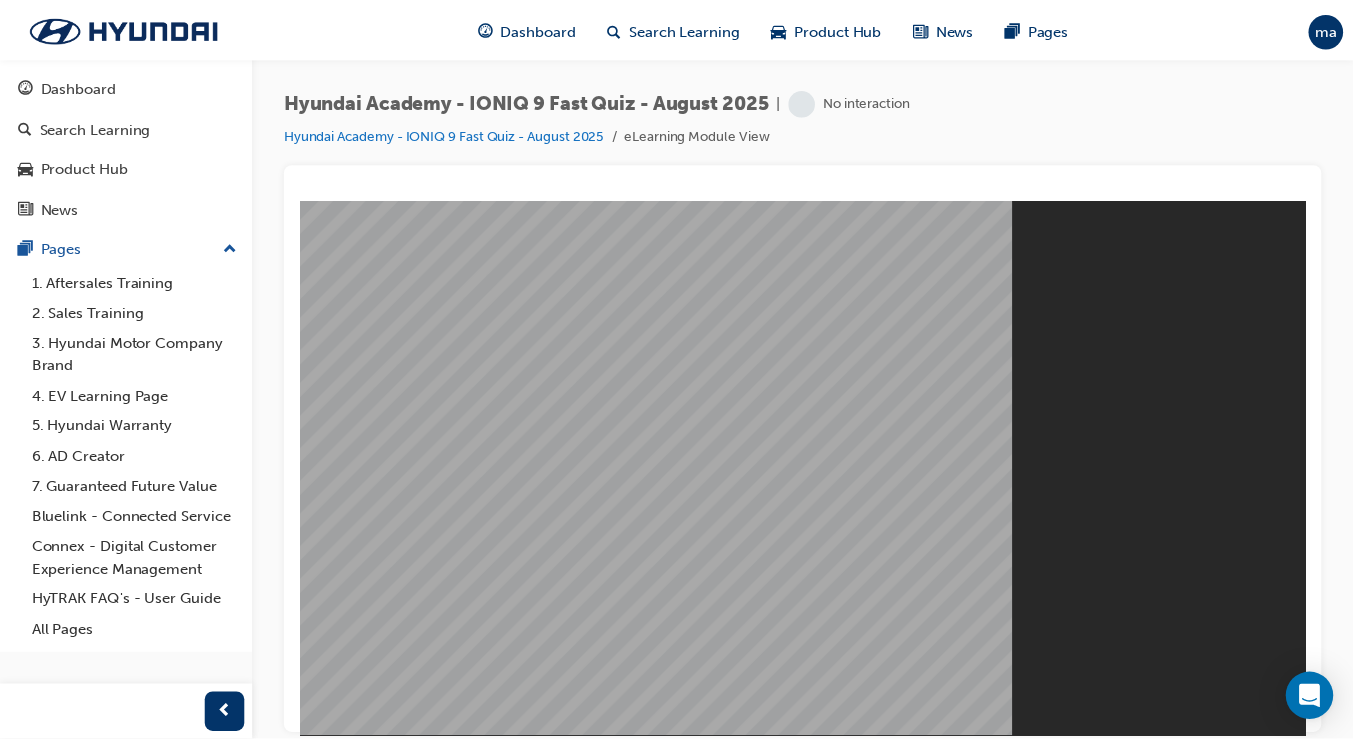 scroll, scrollTop: 0, scrollLeft: 0, axis: both 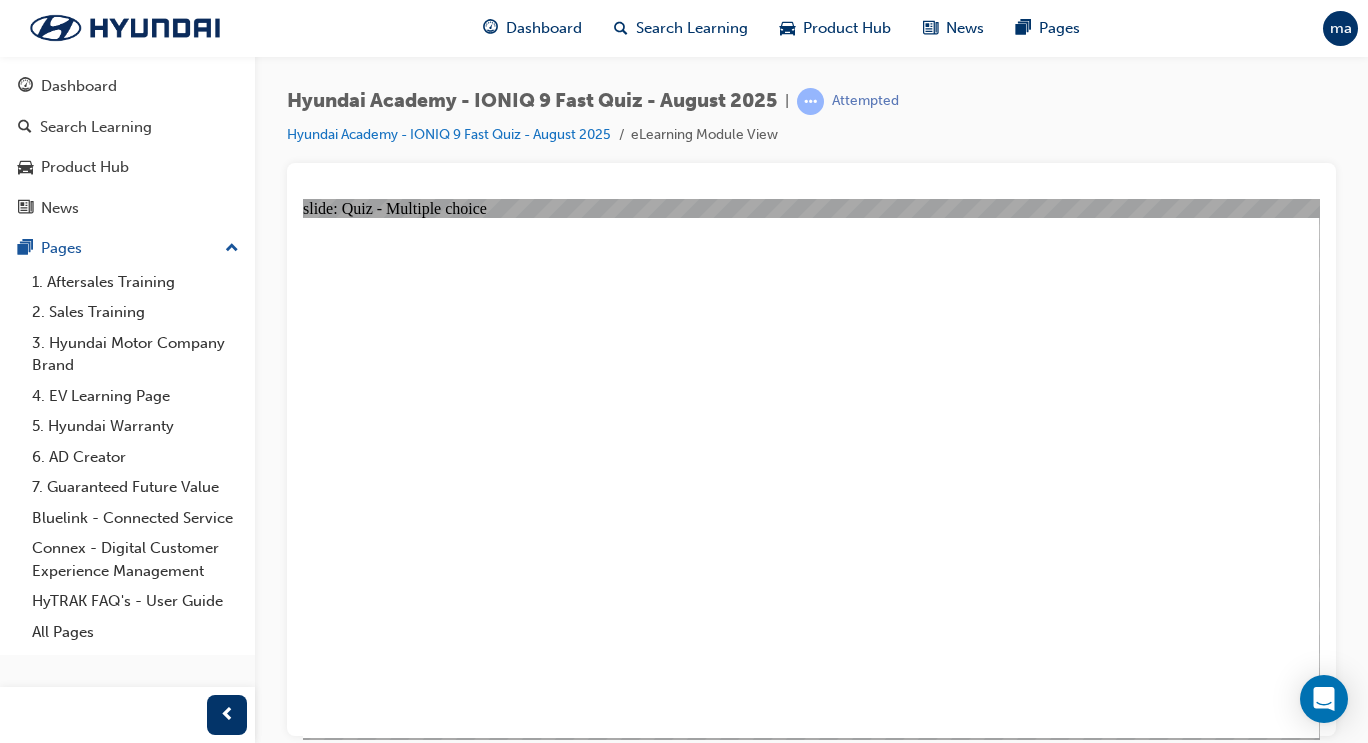 radio on "true" 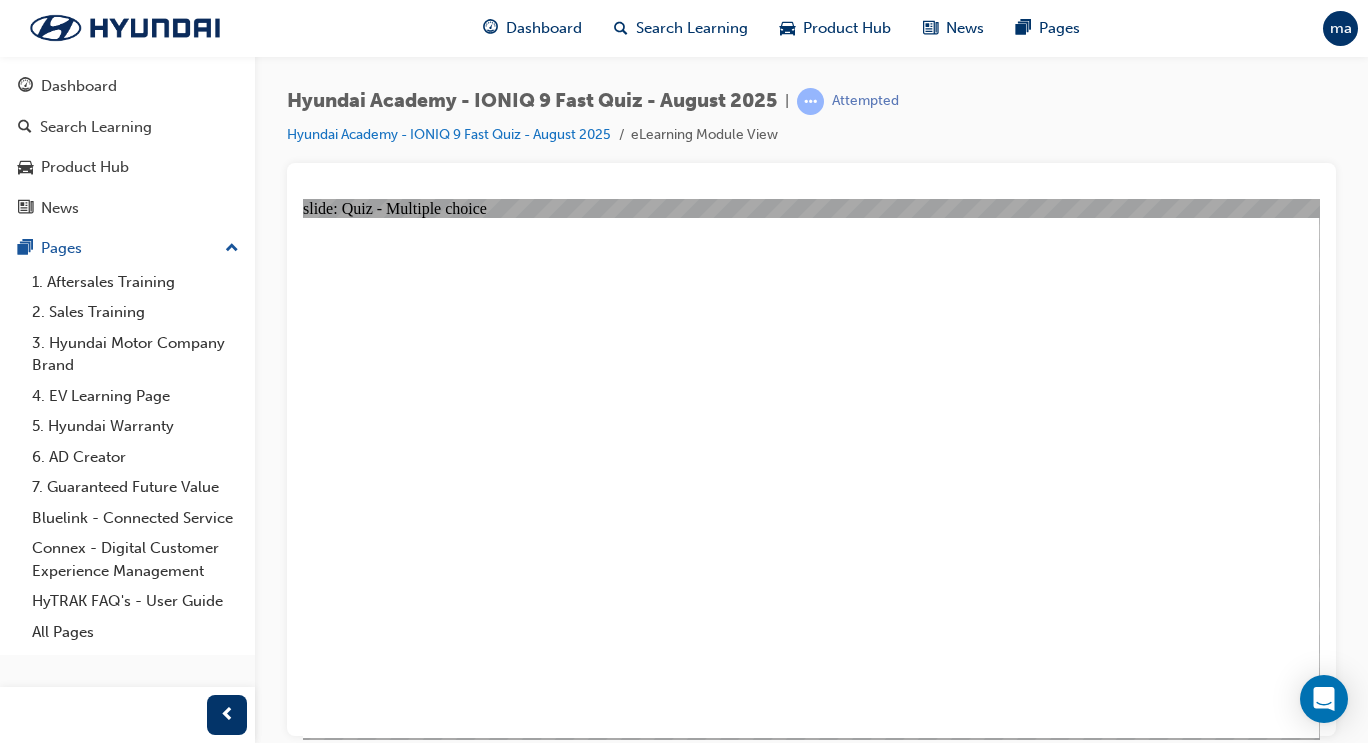 radio on "true" 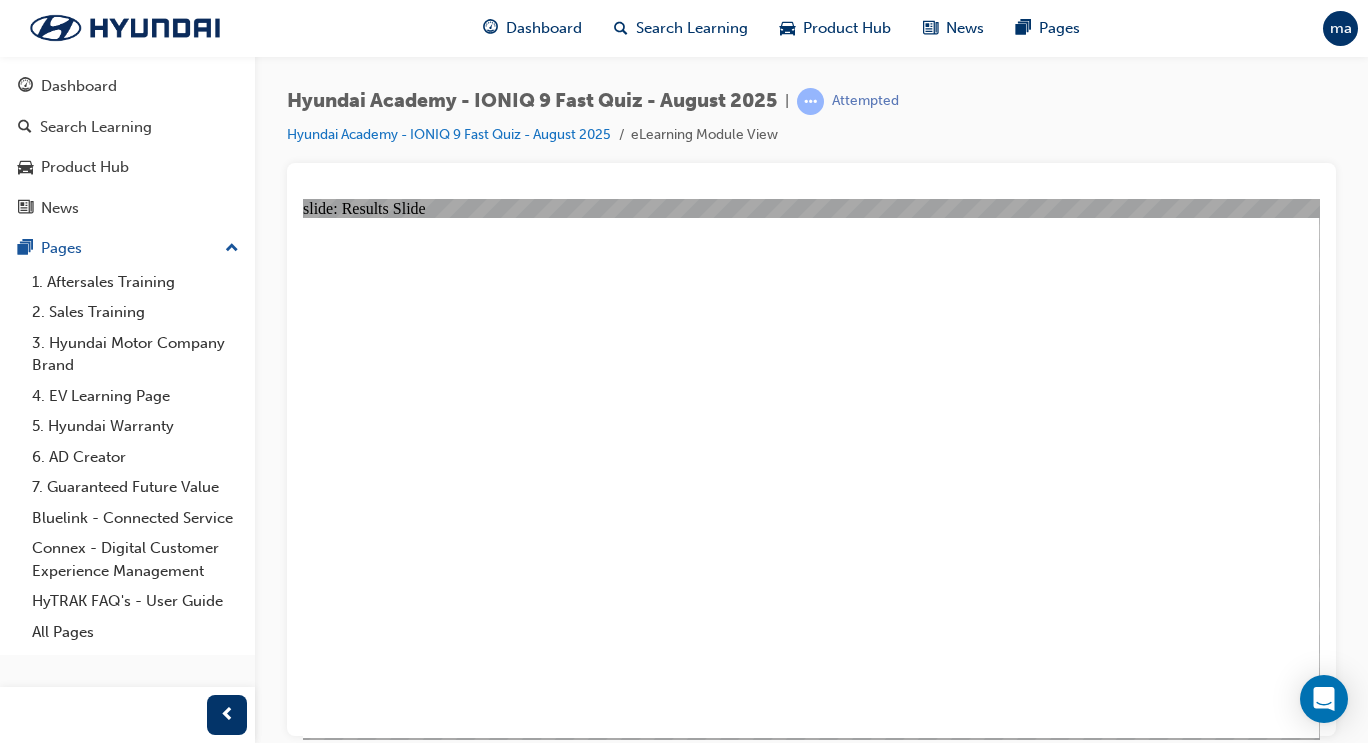 click 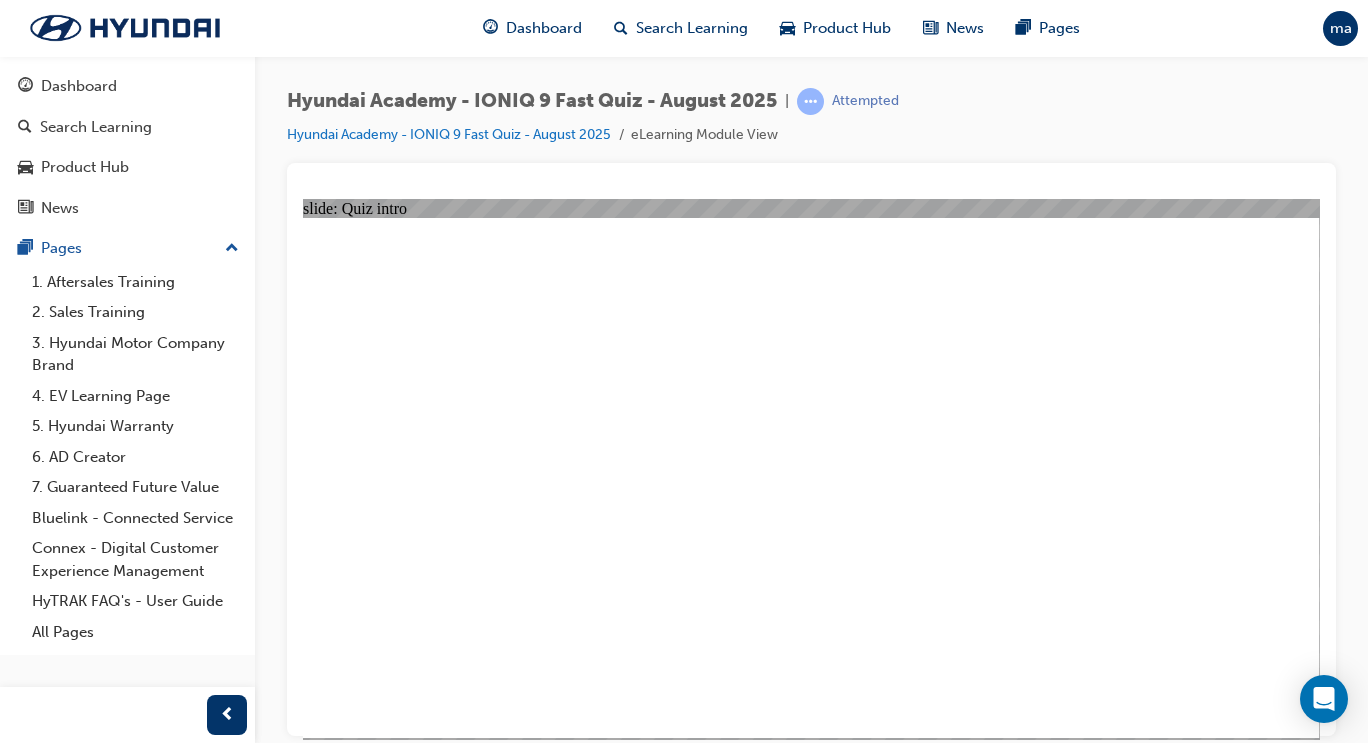 click 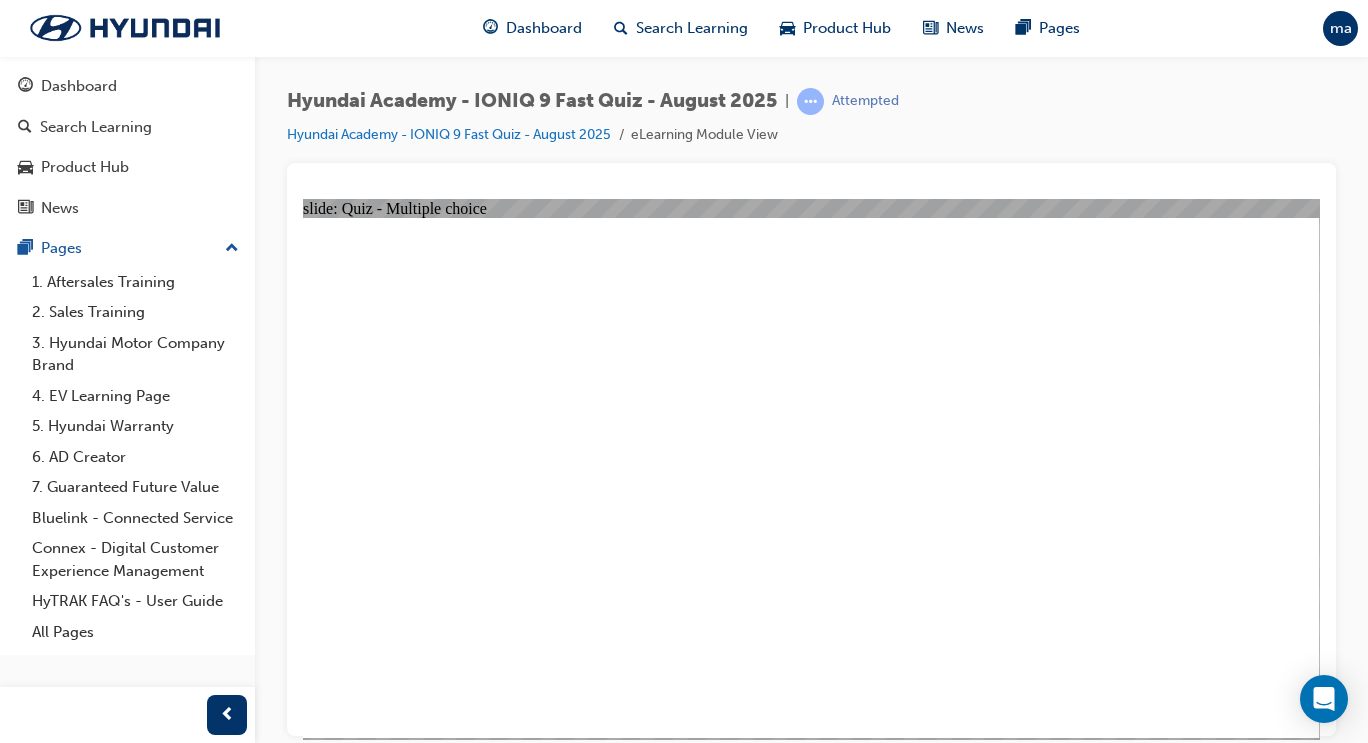 click 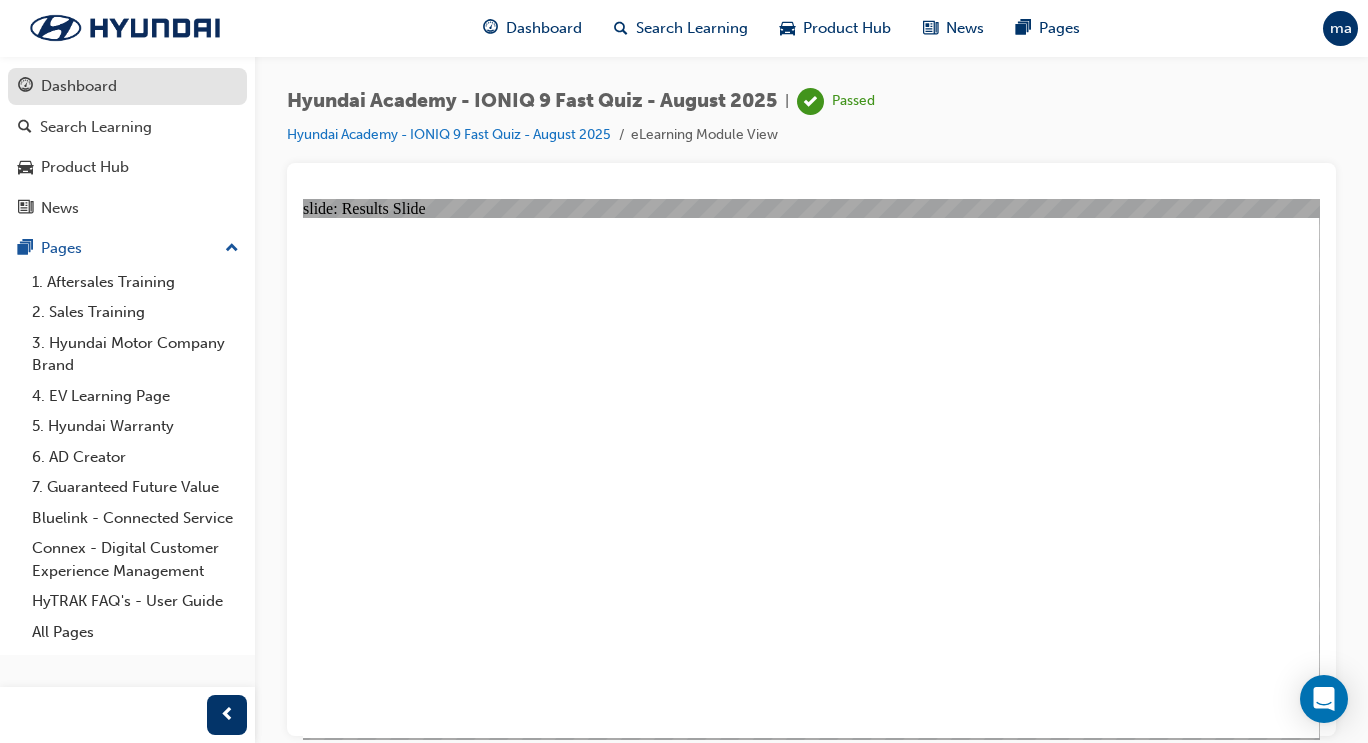 click on "Dashboard" at bounding box center (79, 86) 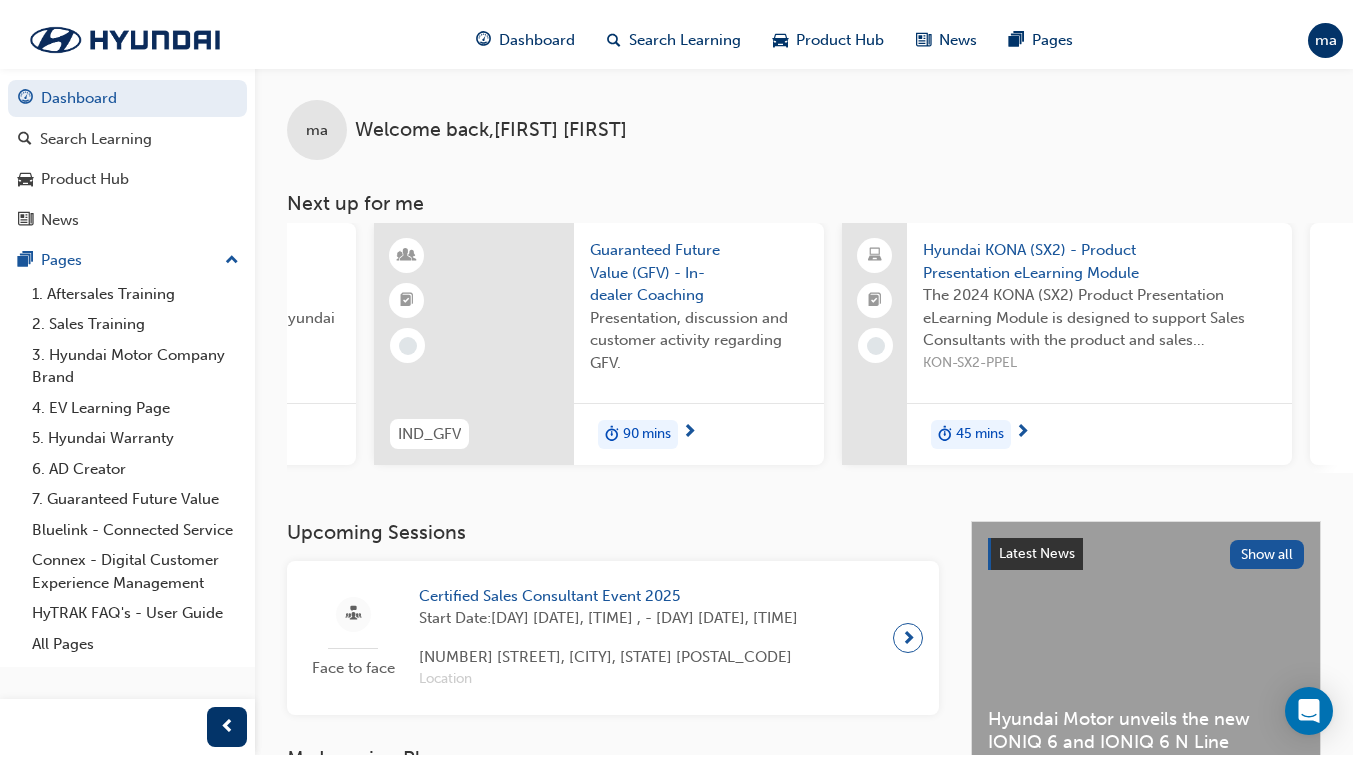 scroll, scrollTop: 0, scrollLeft: 1318, axis: horizontal 